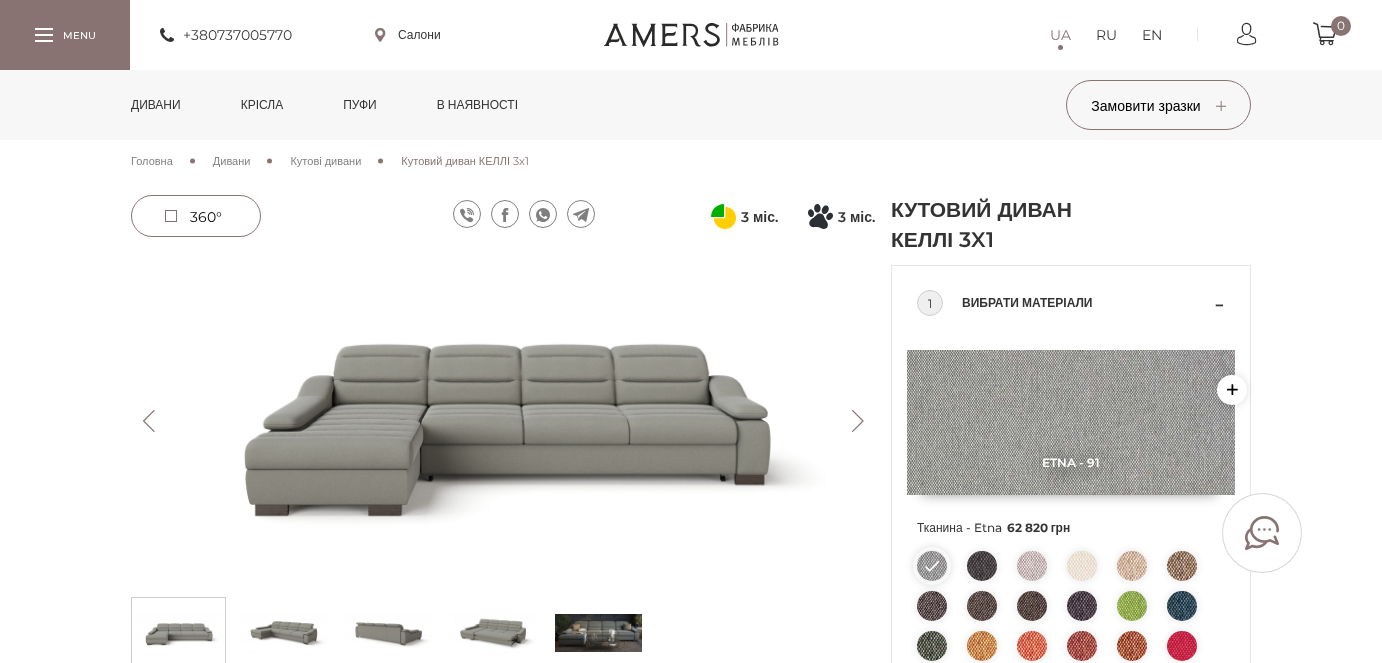 scroll, scrollTop: 0, scrollLeft: 0, axis: both 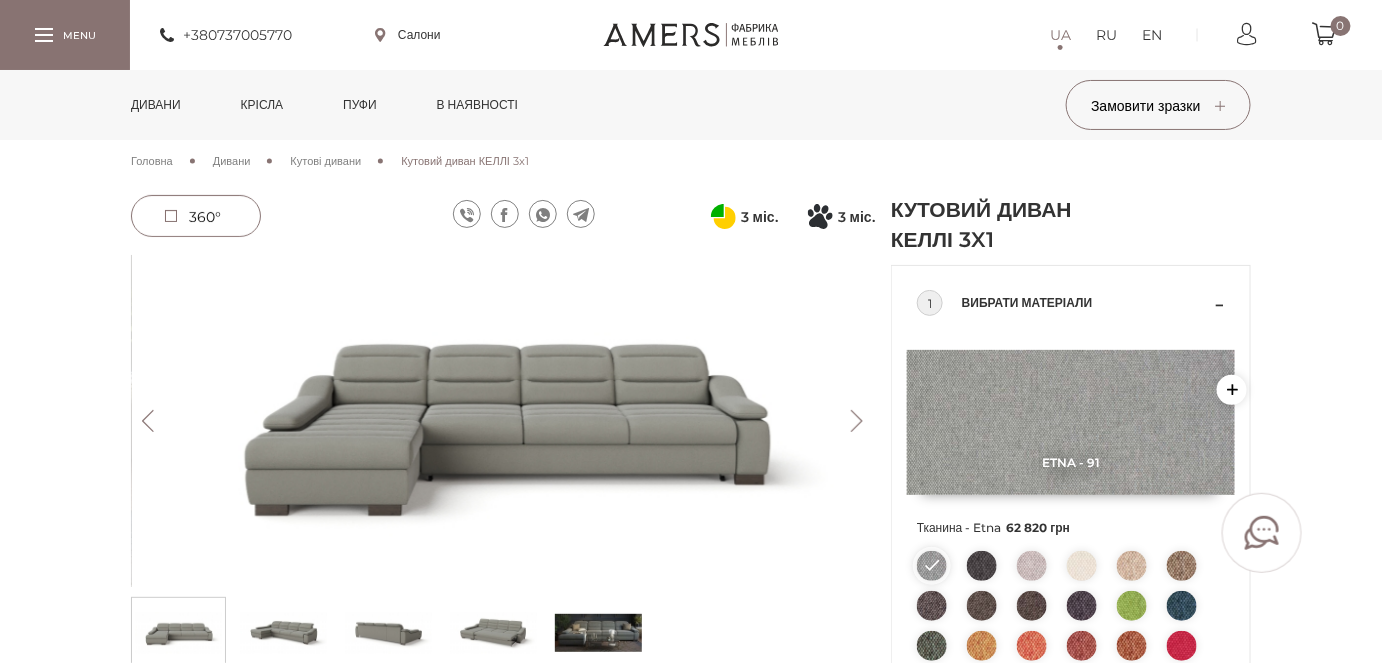 click on "Дивани" at bounding box center [232, 161] 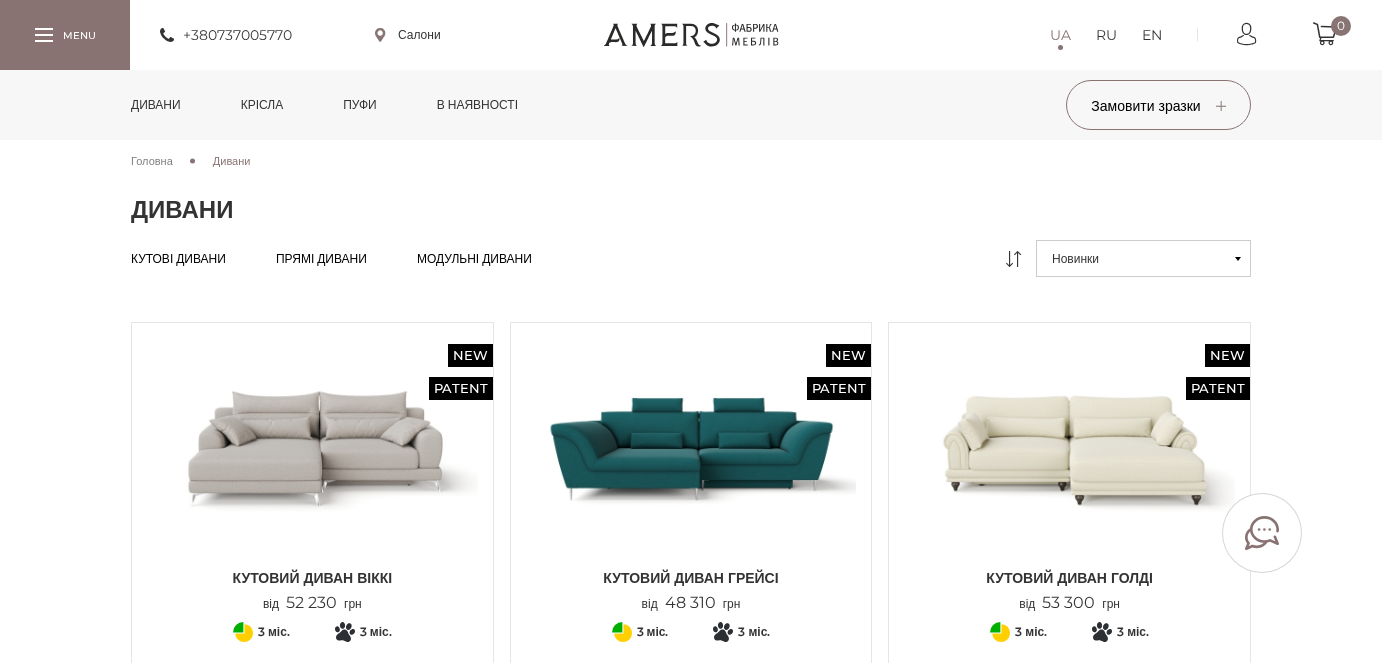 scroll, scrollTop: 0, scrollLeft: 0, axis: both 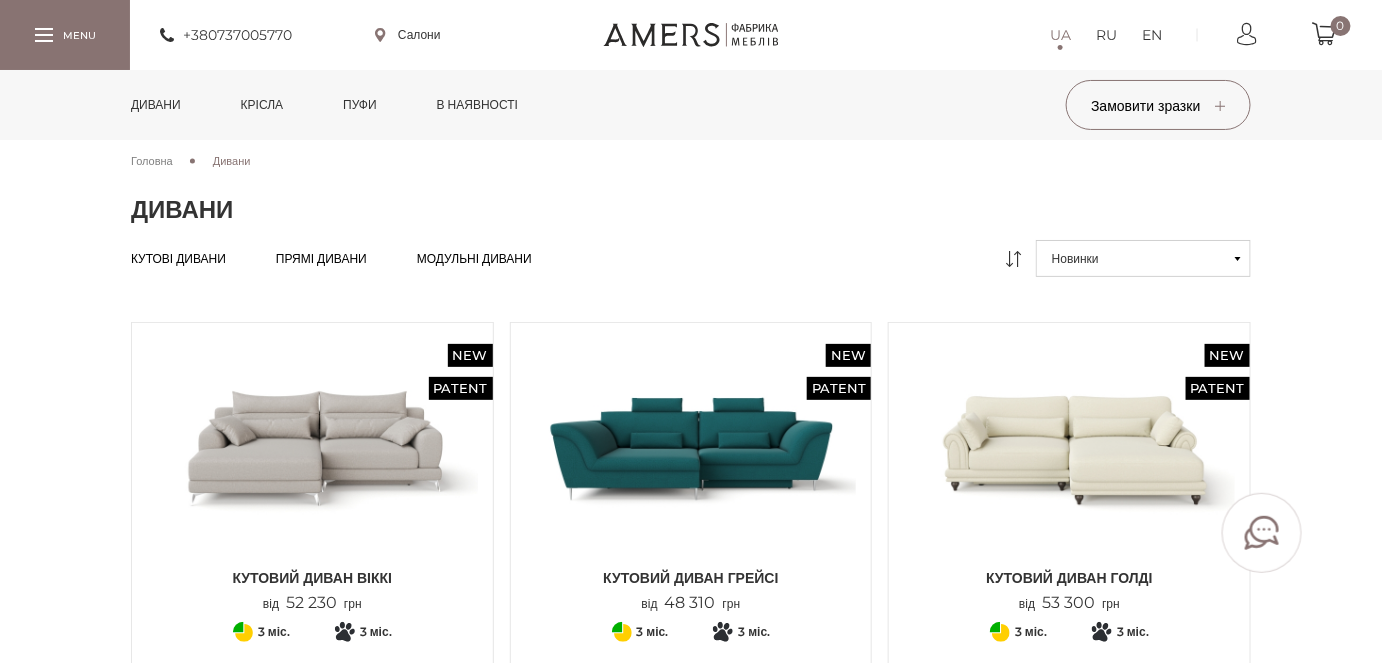 click on "Прямі дивани" at bounding box center (321, 275) 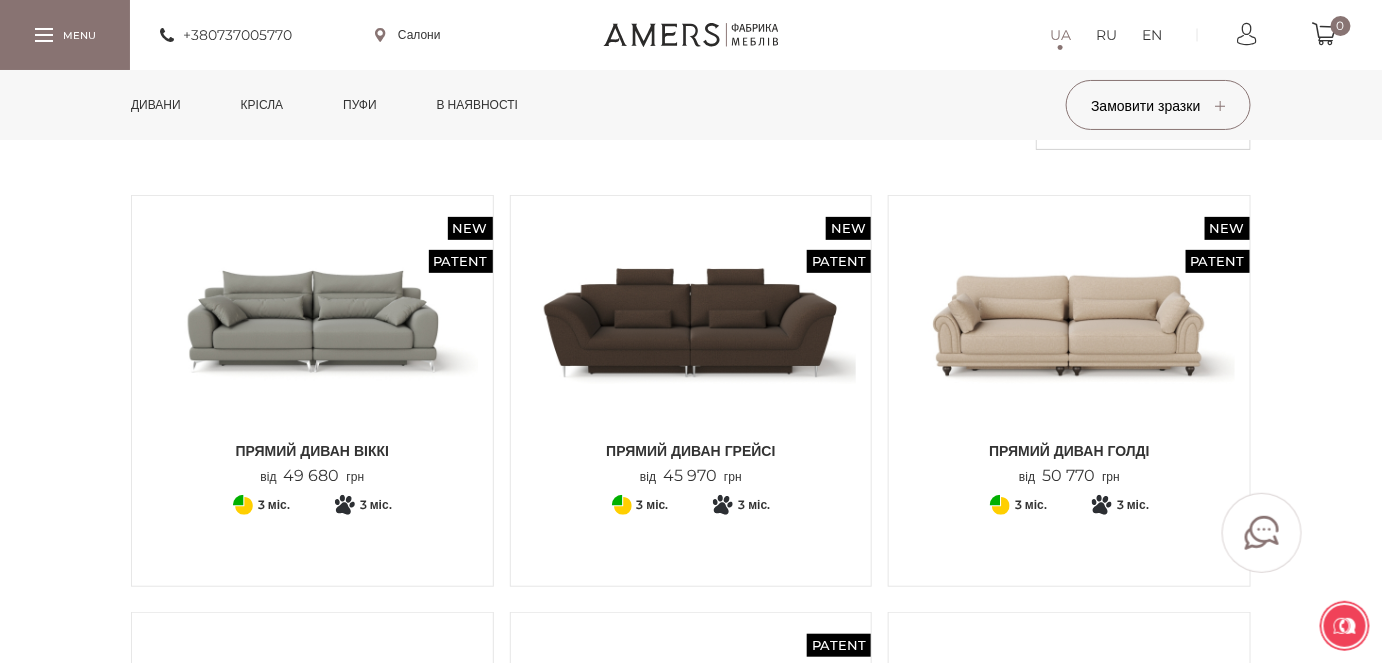 scroll, scrollTop: 0, scrollLeft: 0, axis: both 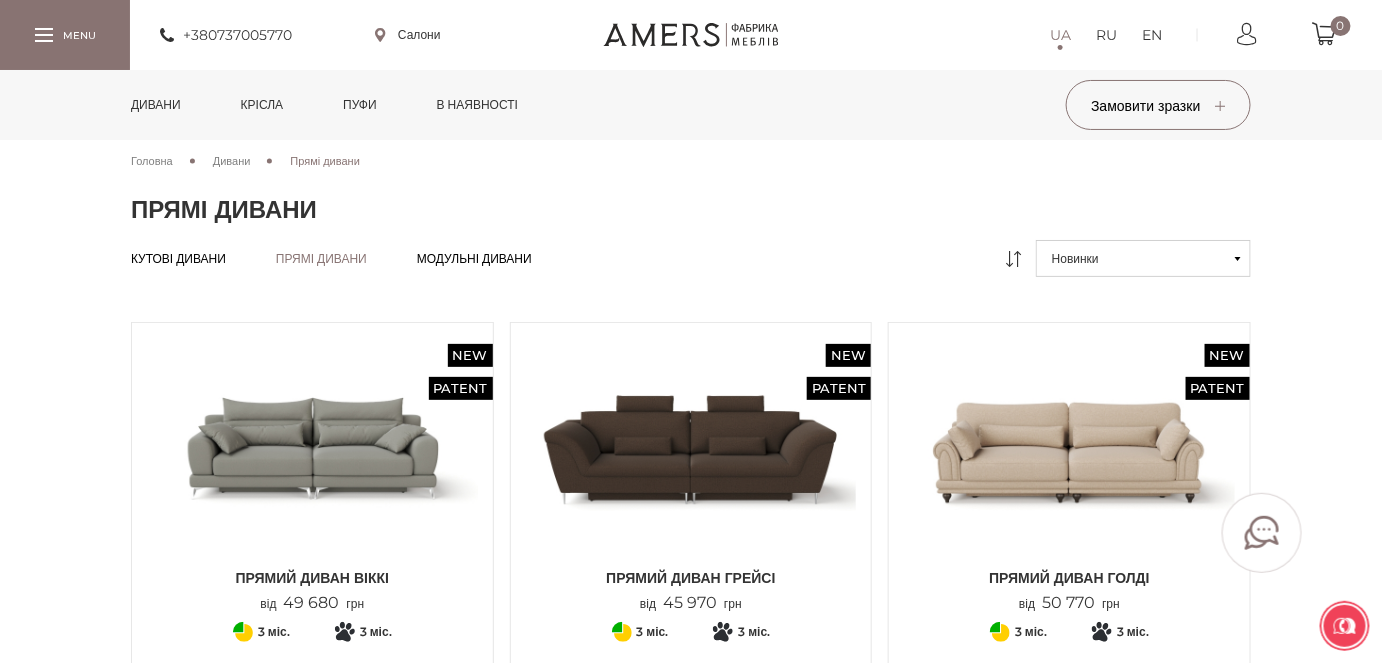 click at bounding box center (312, 448) 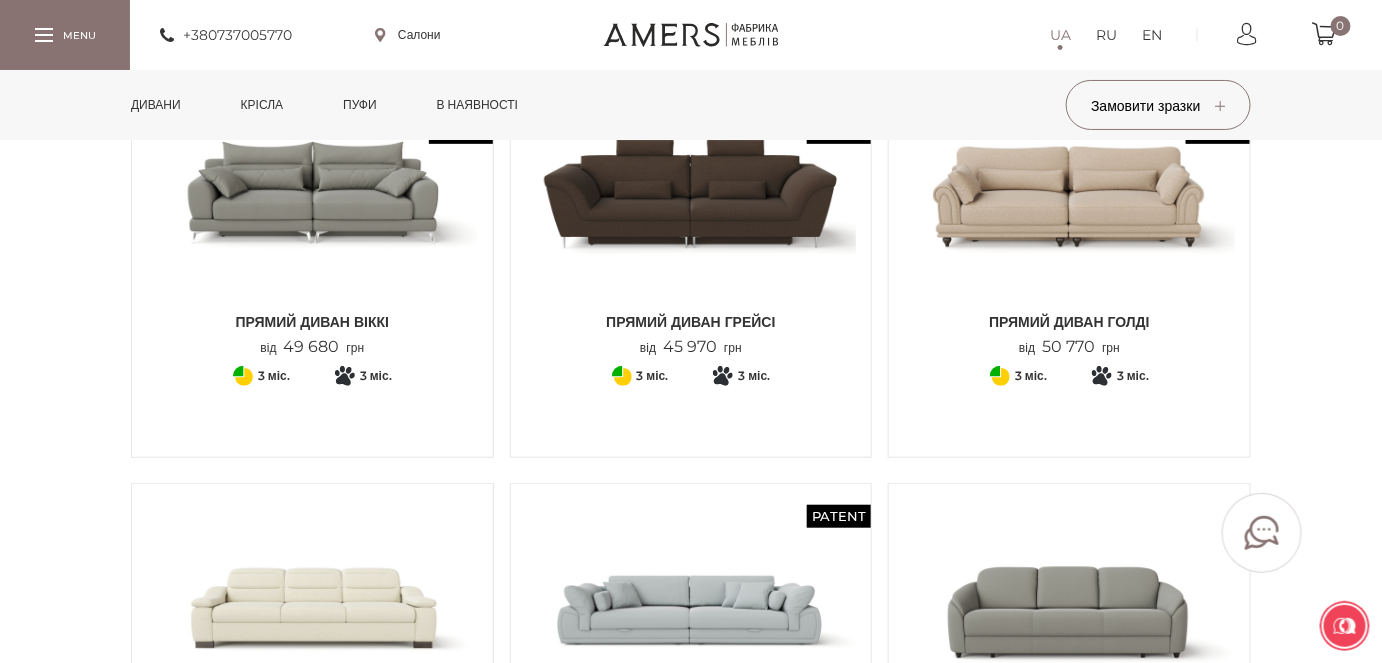 scroll, scrollTop: 242, scrollLeft: 0, axis: vertical 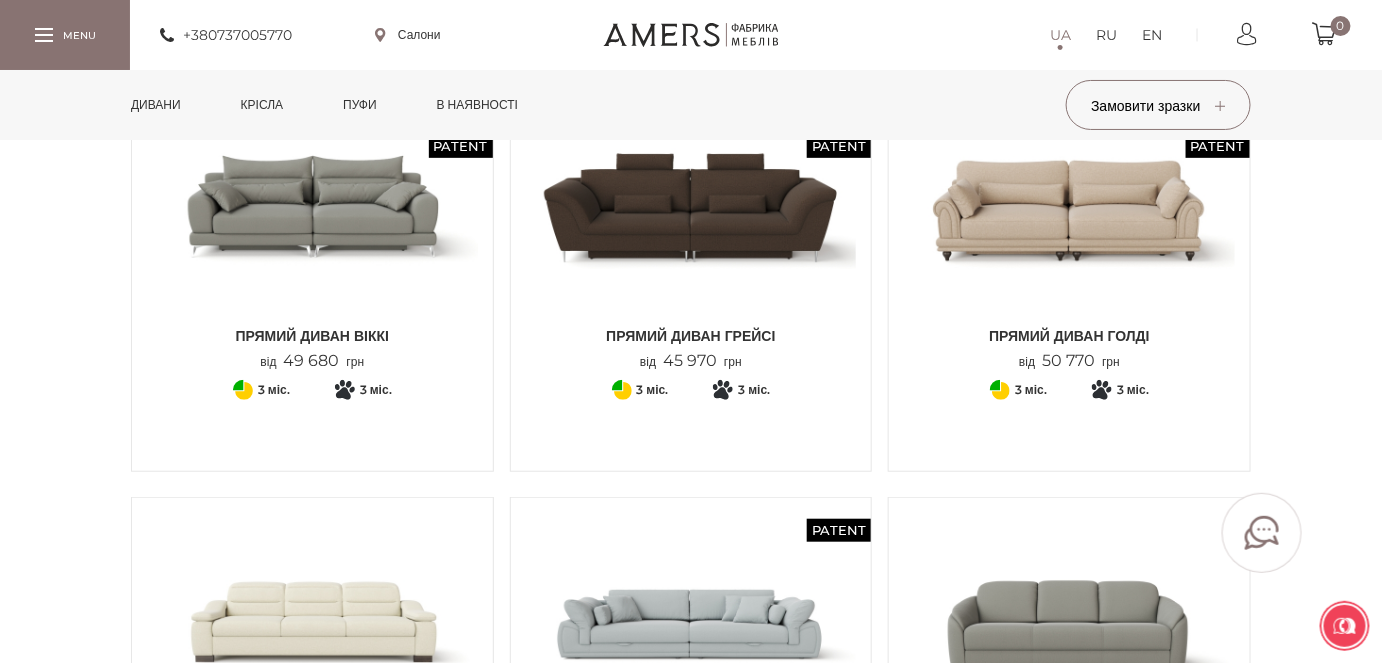 click at bounding box center [1069, 206] 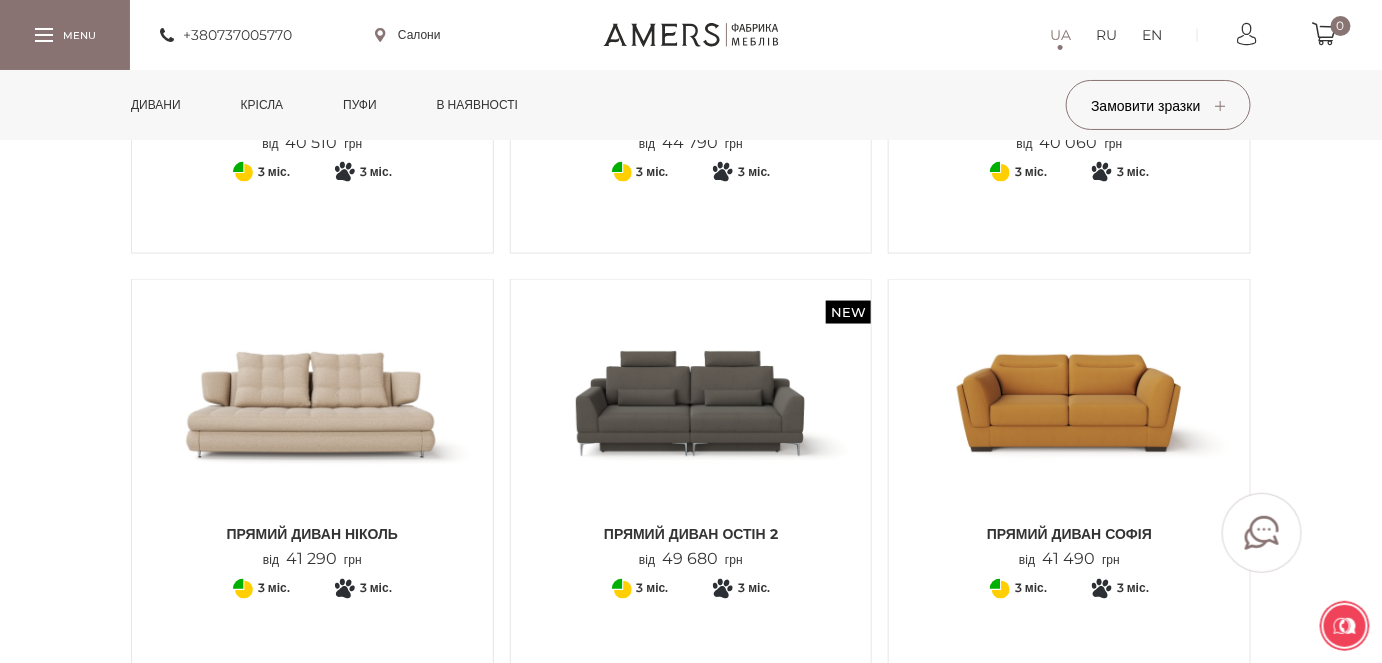 scroll, scrollTop: 969, scrollLeft: 0, axis: vertical 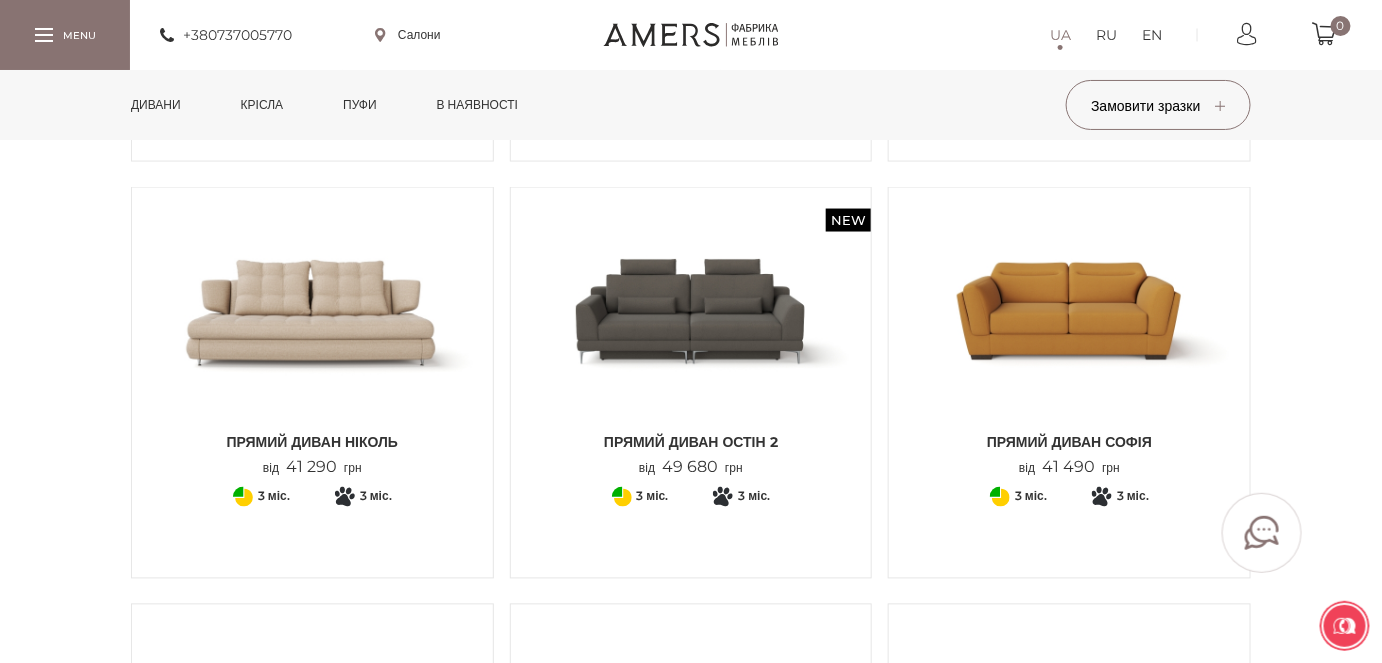 click at bounding box center (1069, 313) 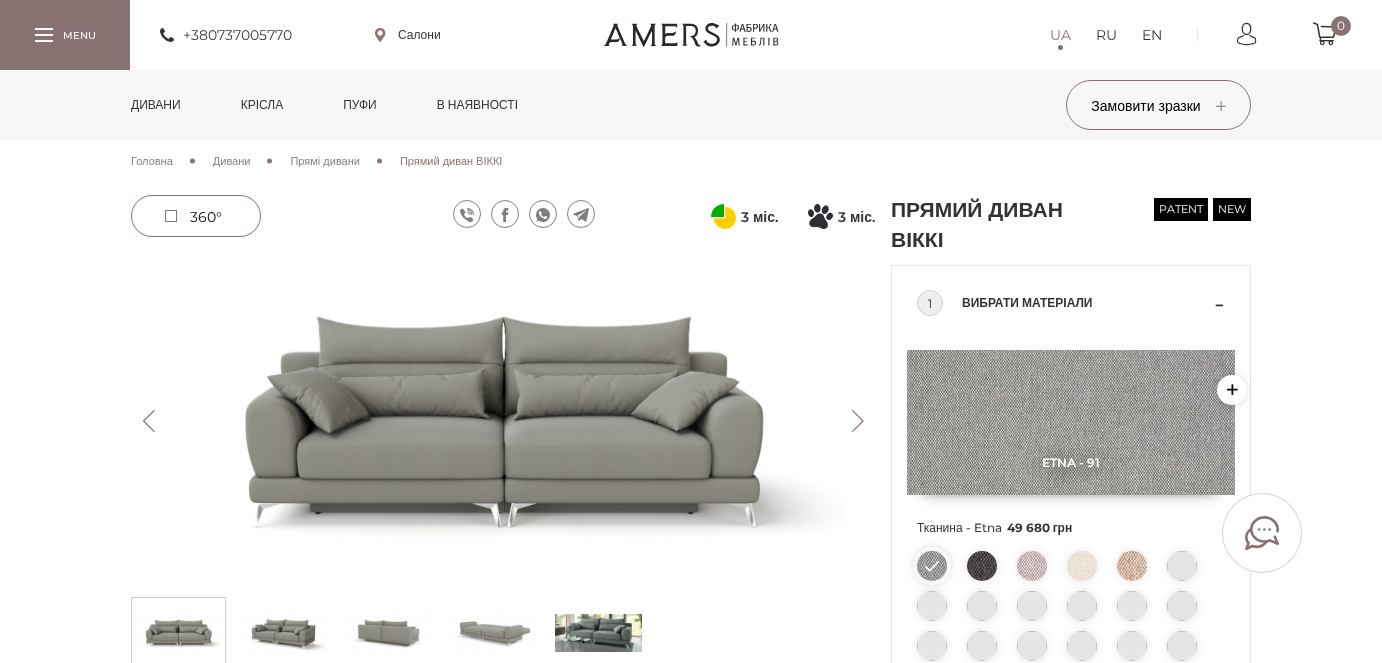 scroll, scrollTop: 0, scrollLeft: 0, axis: both 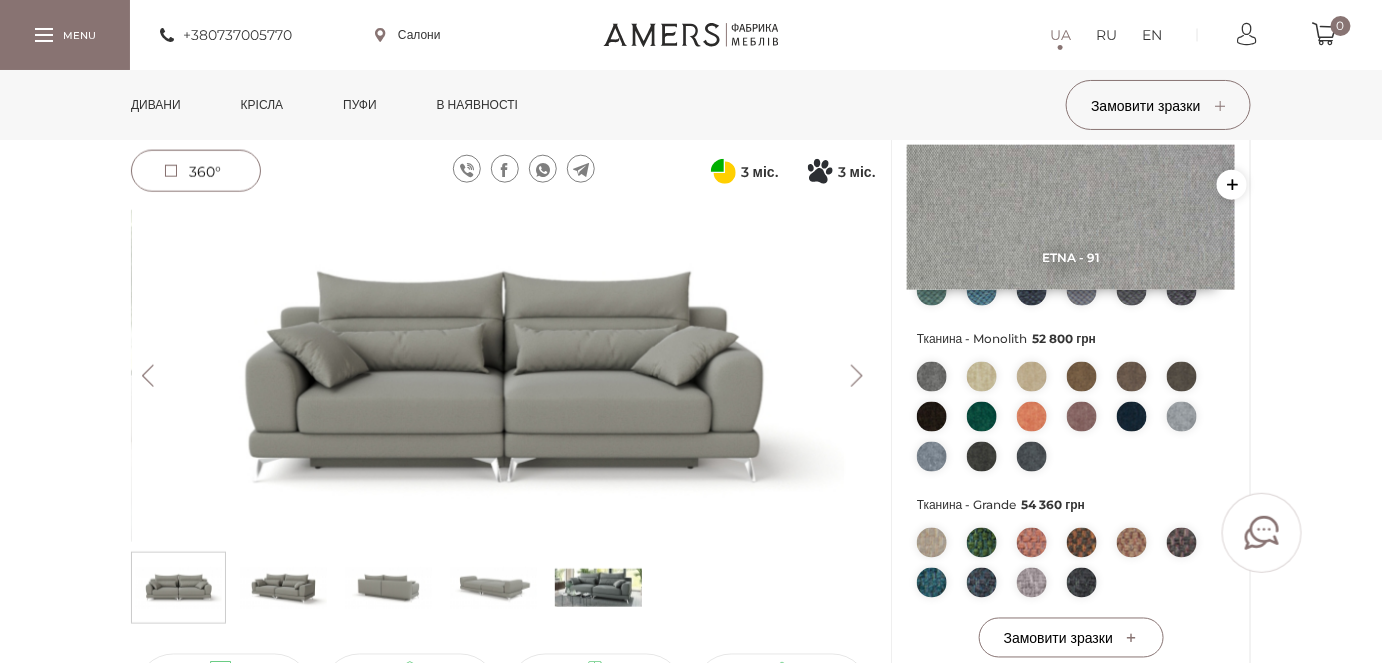 drag, startPoint x: 452, startPoint y: 536, endPoint x: 501, endPoint y: 566, distance: 57.45433 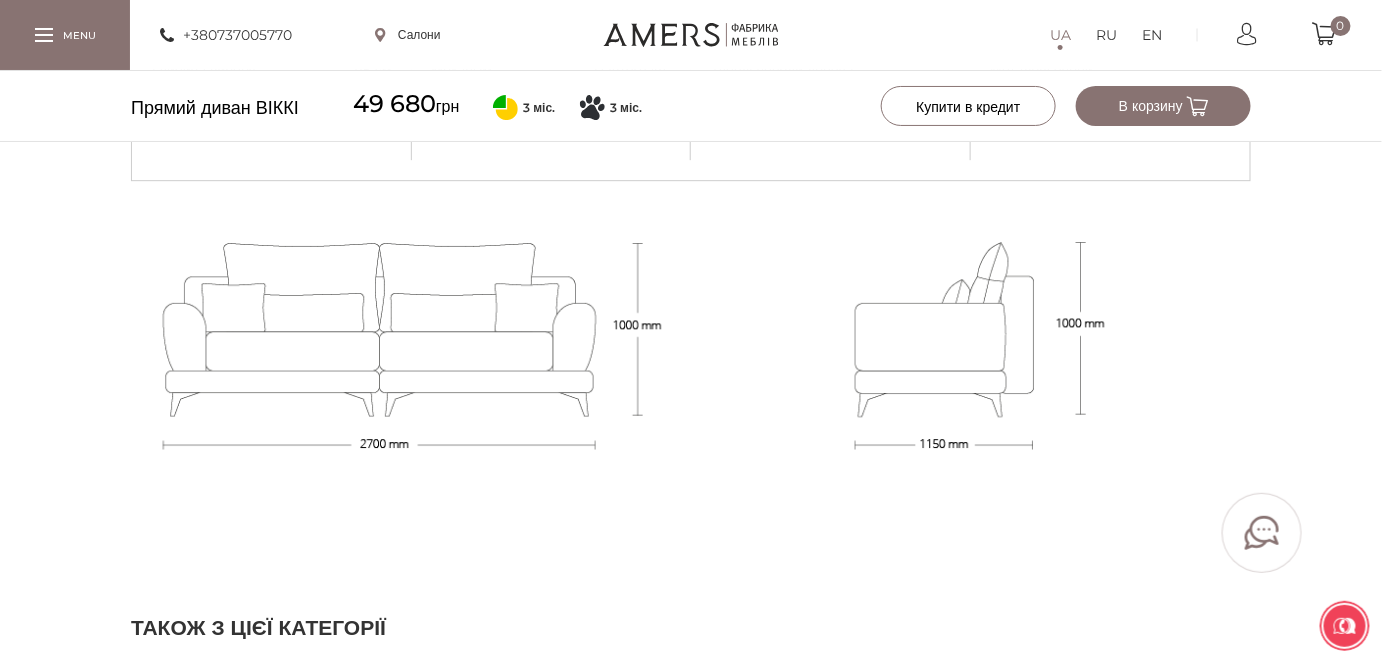 scroll, scrollTop: 1939, scrollLeft: 0, axis: vertical 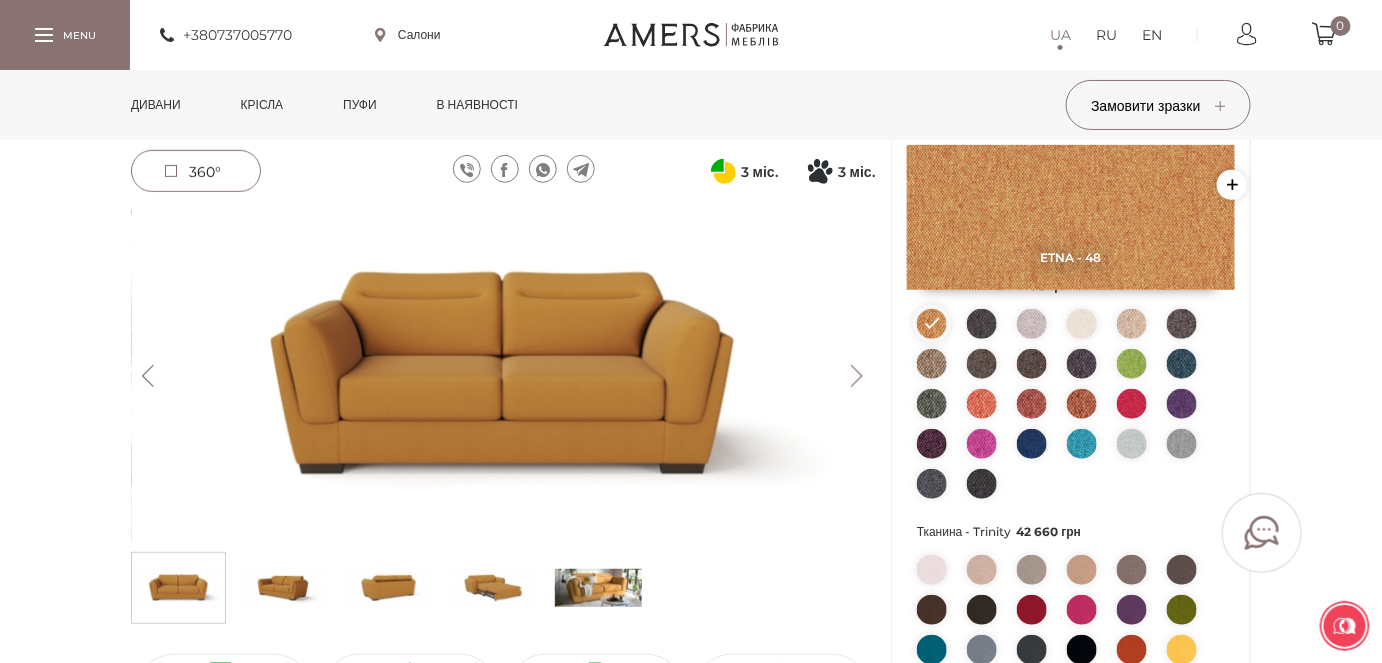click at bounding box center (598, 588) 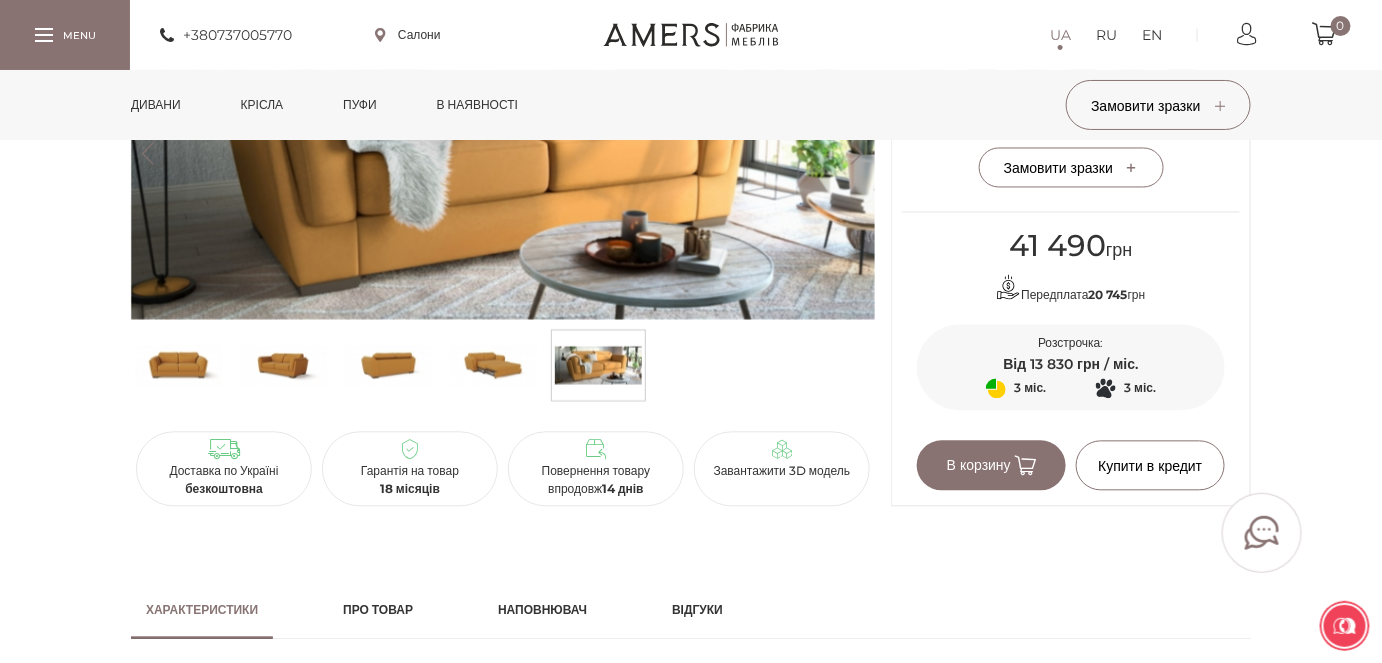 scroll, scrollTop: 969, scrollLeft: 0, axis: vertical 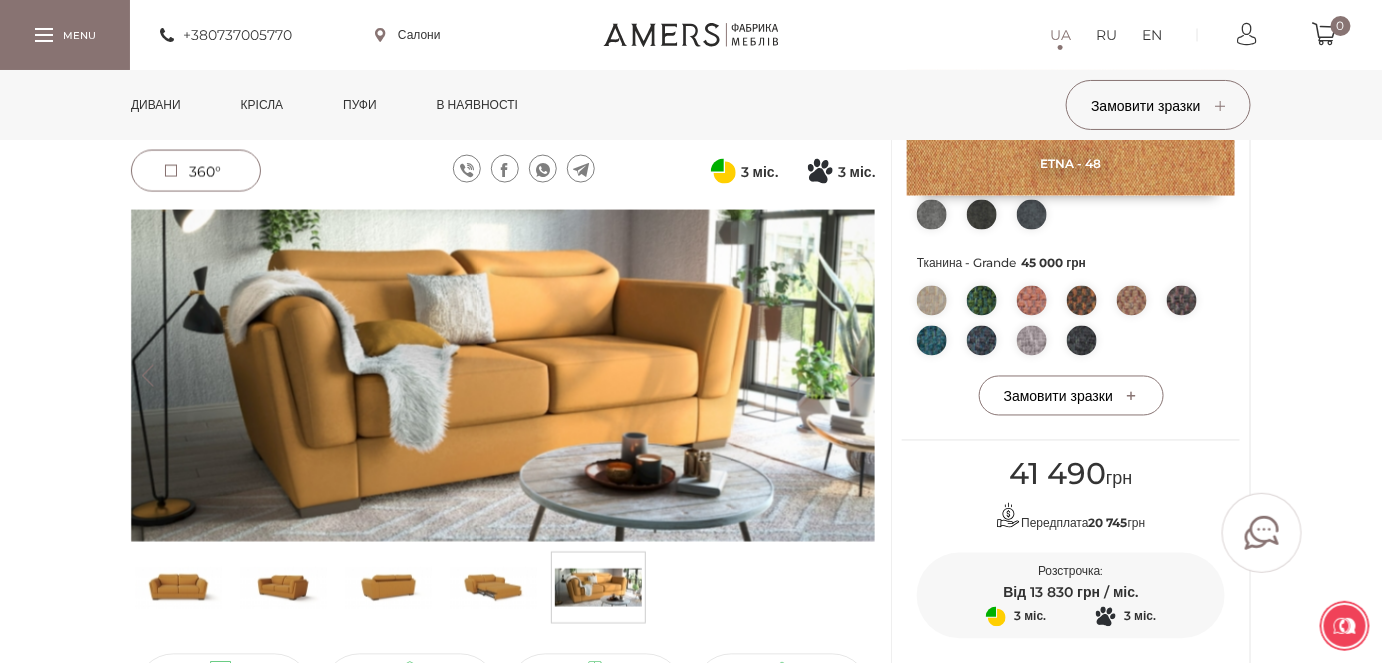 click at bounding box center [493, 588] 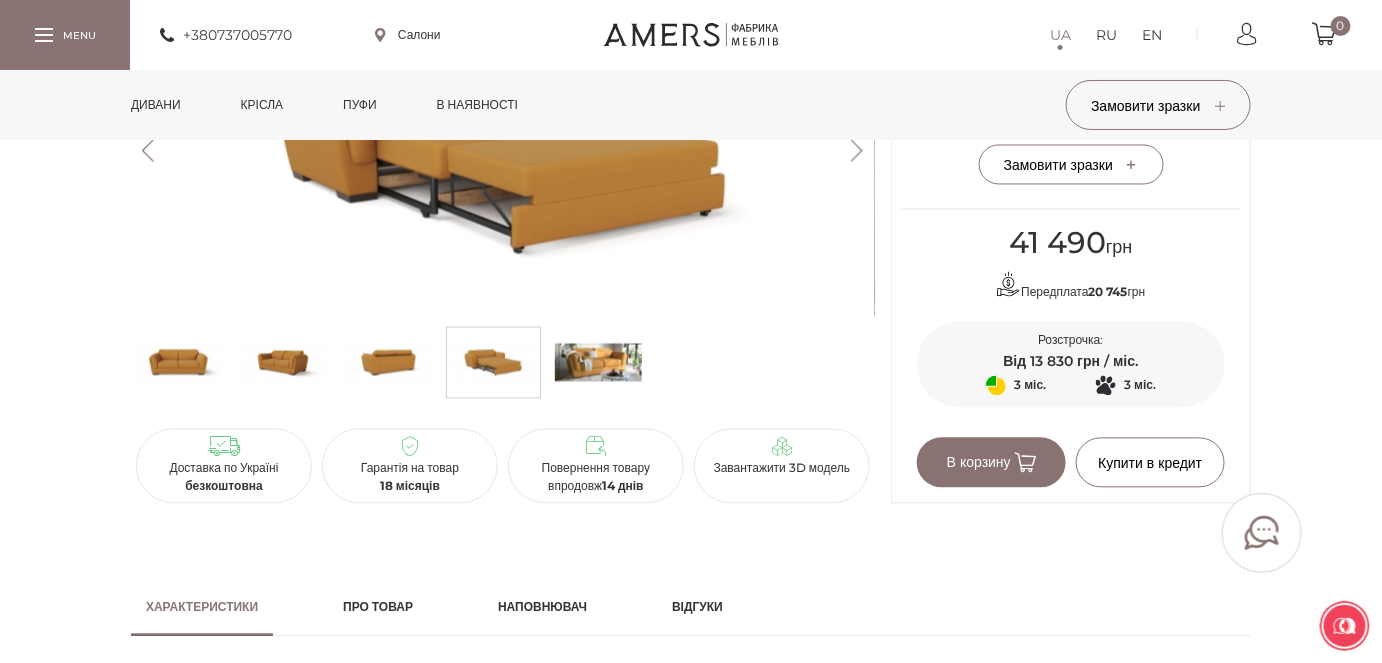 scroll, scrollTop: 1212, scrollLeft: 0, axis: vertical 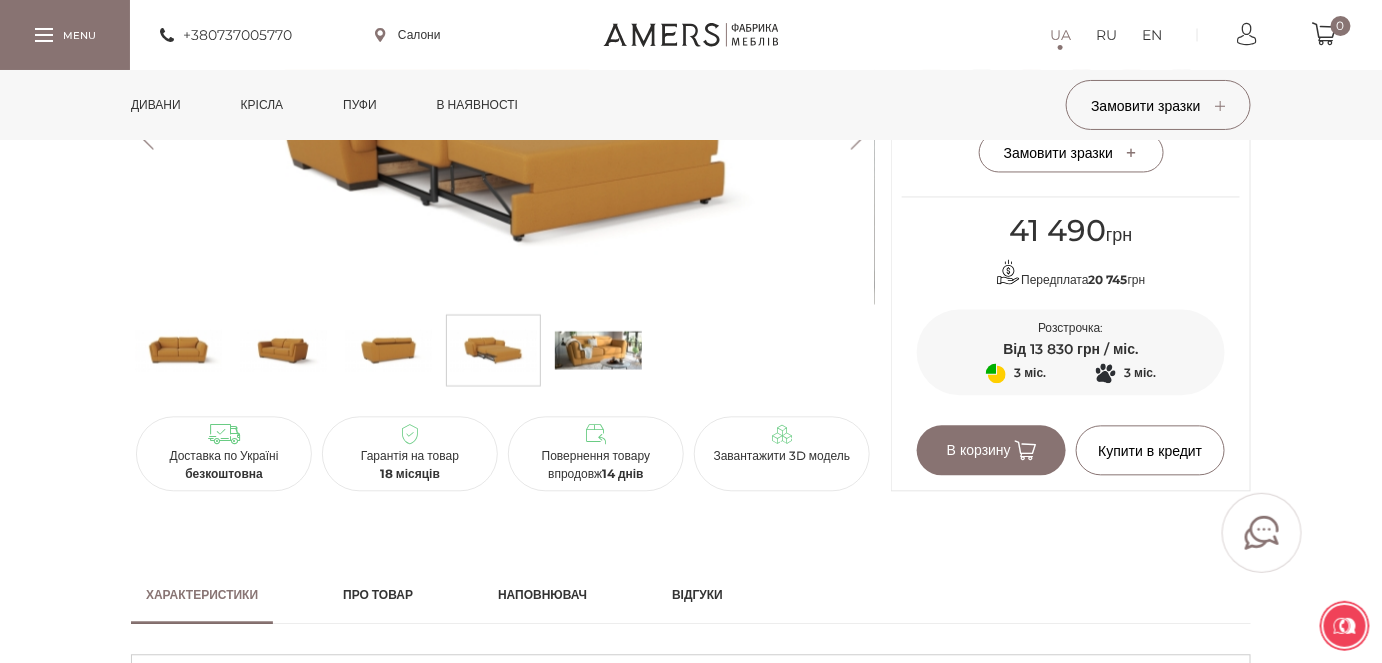 click at bounding box center (598, 351) 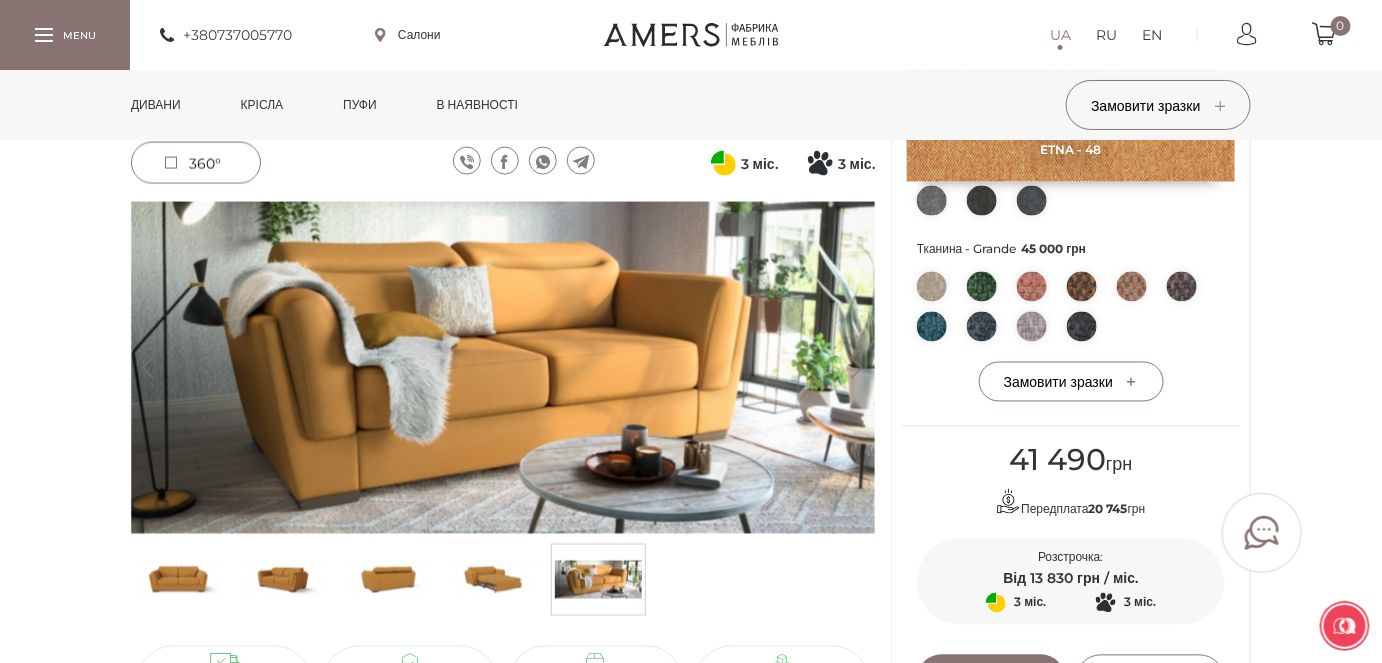 scroll, scrollTop: 969, scrollLeft: 0, axis: vertical 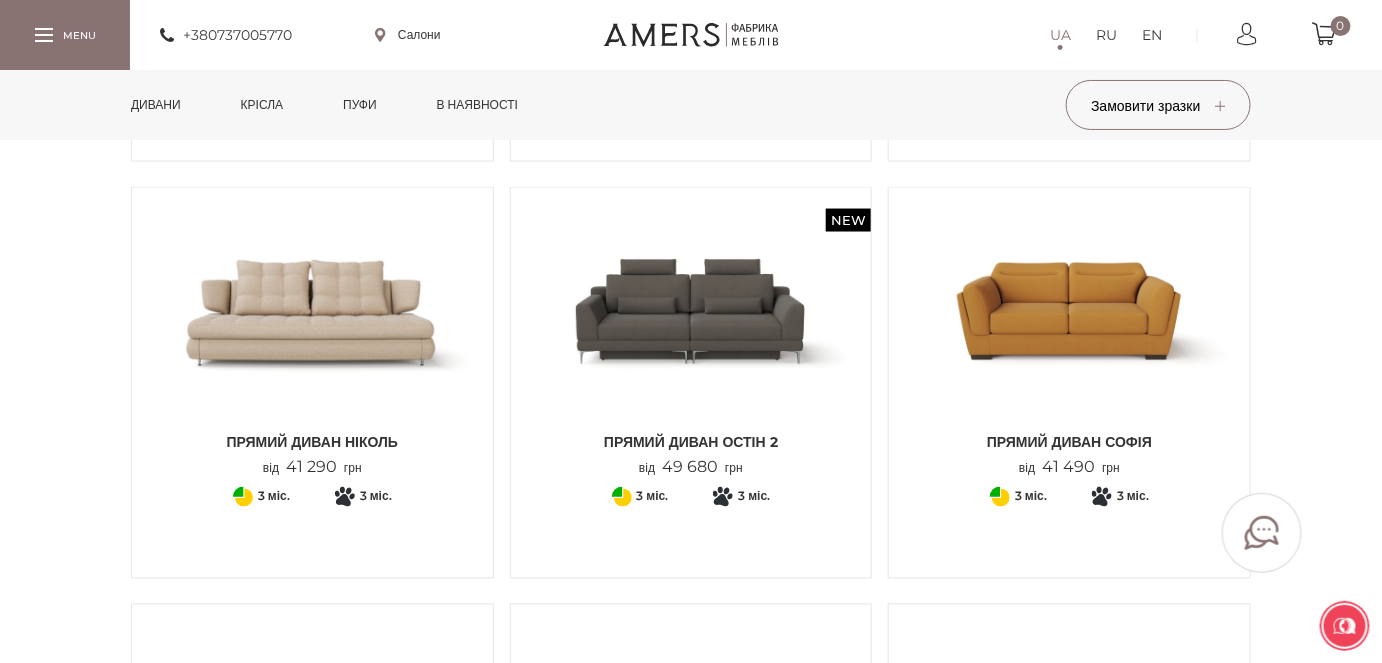 click at bounding box center [691, 313] 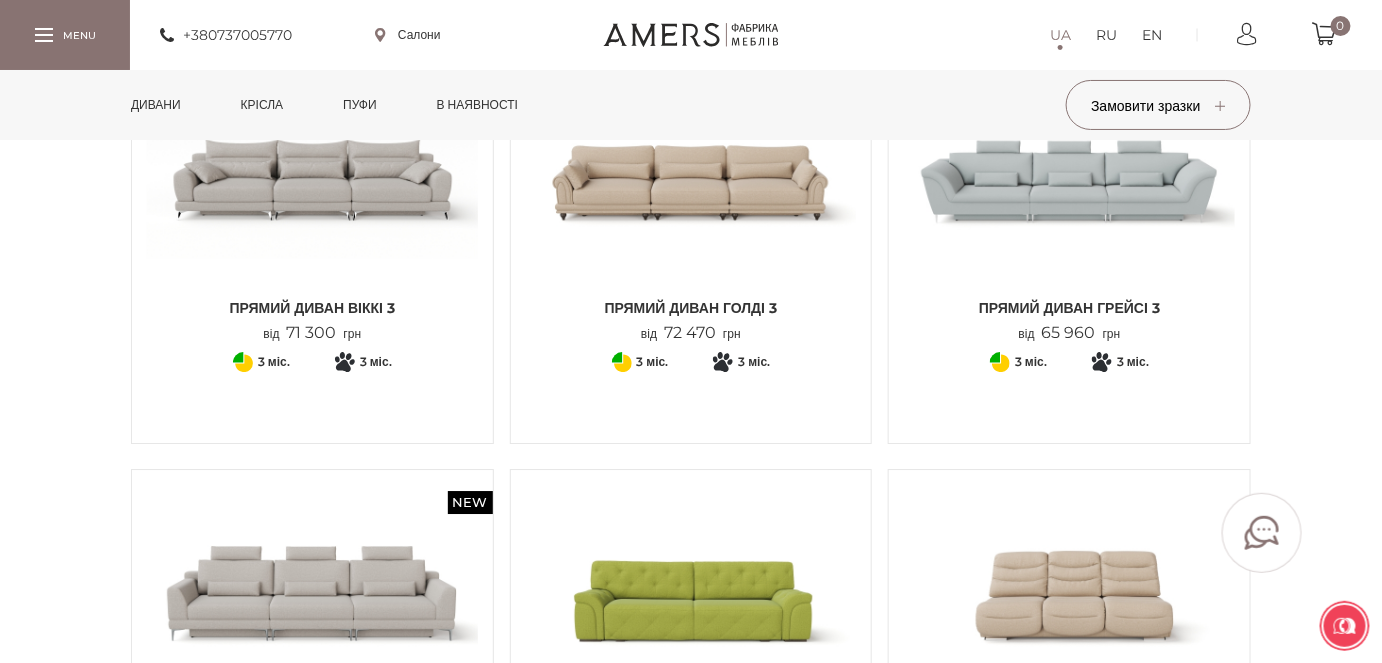 scroll, scrollTop: 2181, scrollLeft: 0, axis: vertical 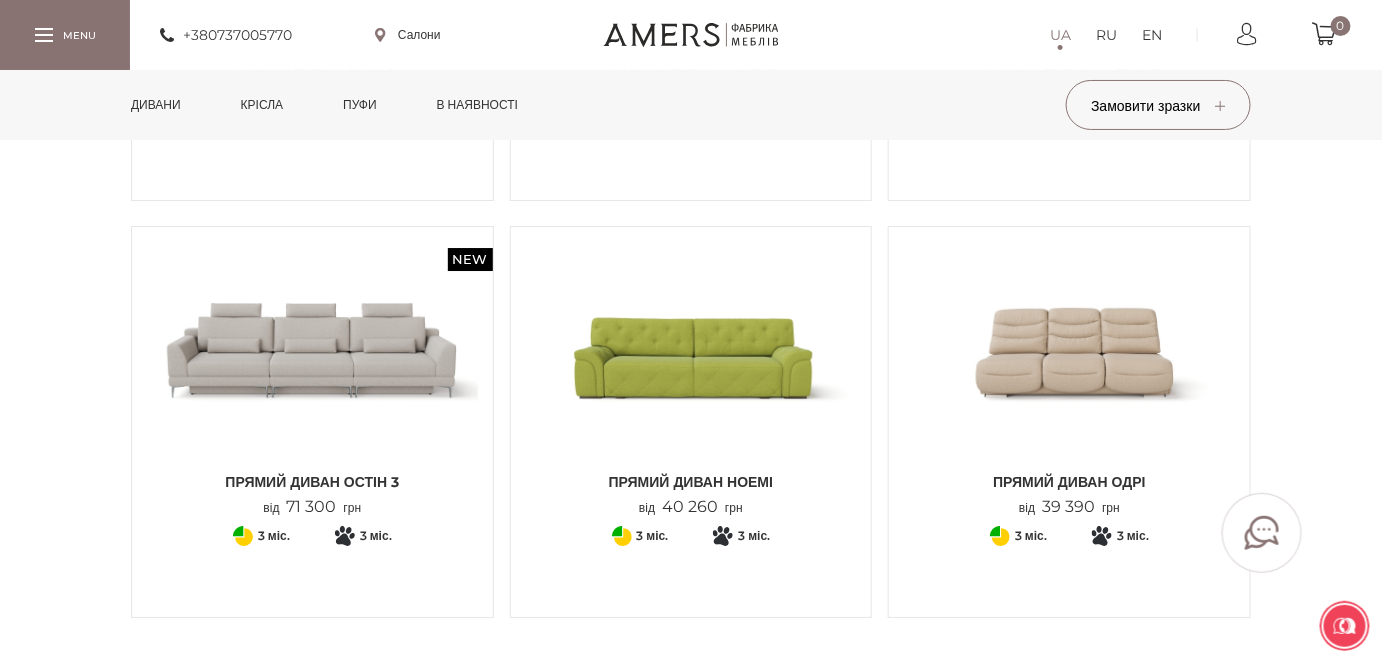 click at bounding box center [691, 352] 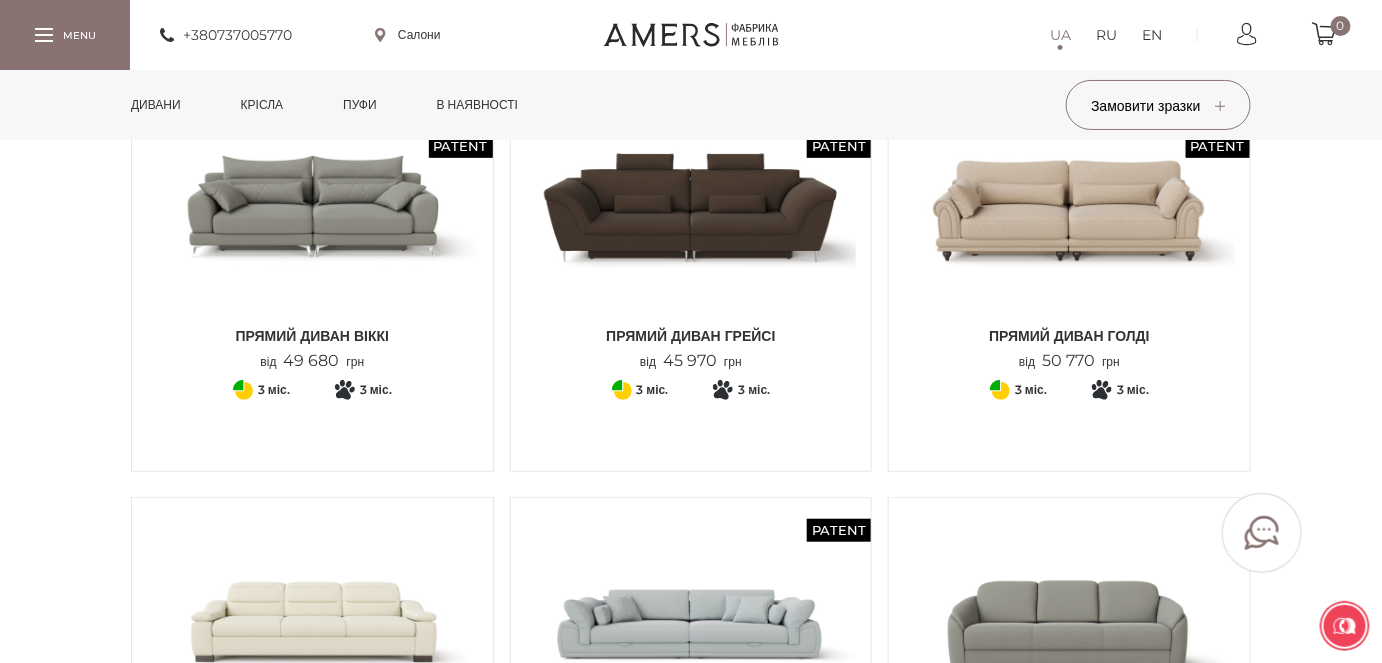 scroll, scrollTop: 0, scrollLeft: 0, axis: both 